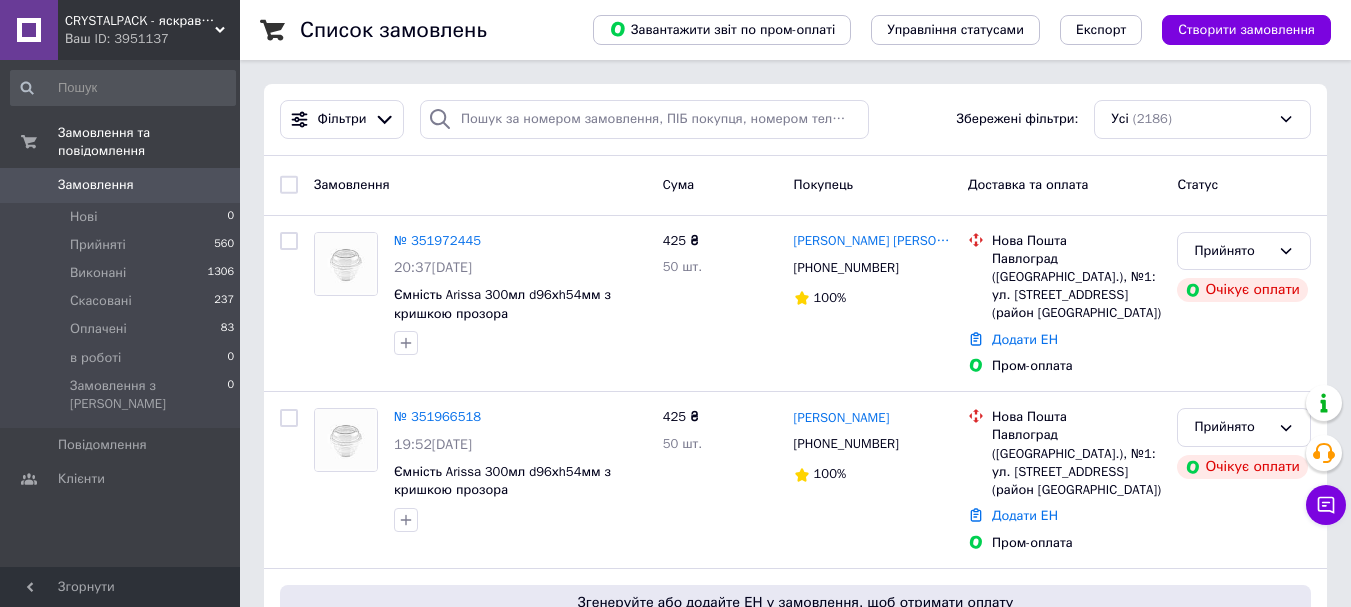 scroll, scrollTop: 0, scrollLeft: 0, axis: both 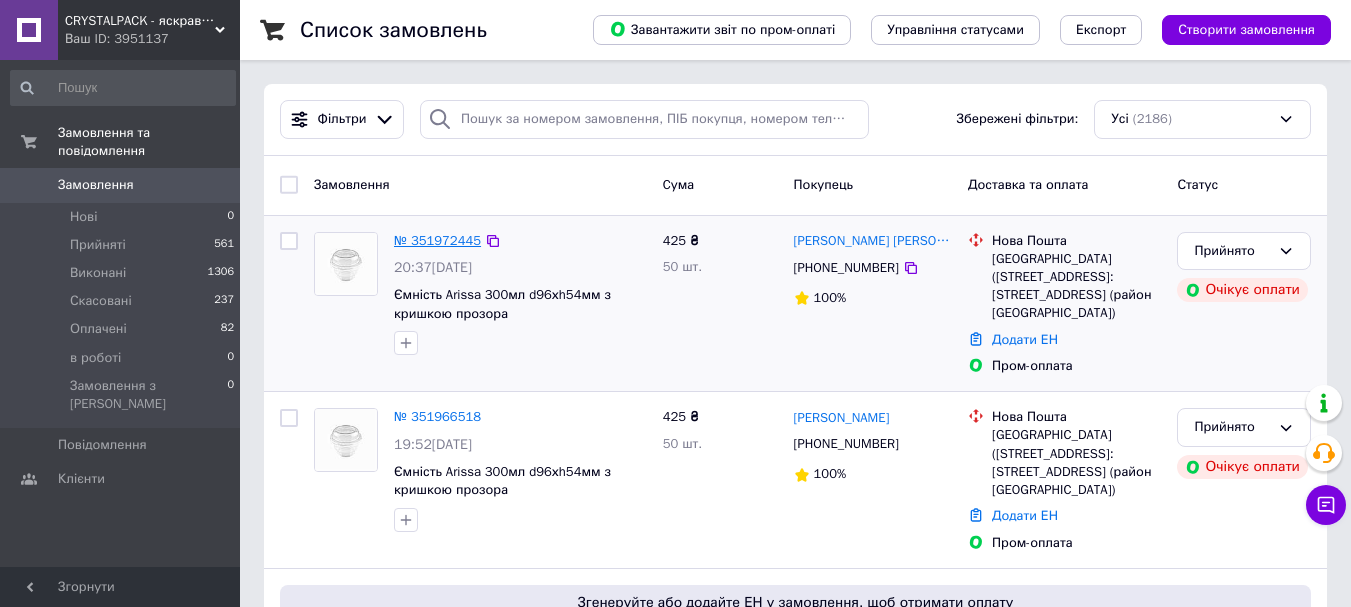 click on "№ 351972445" at bounding box center (437, 240) 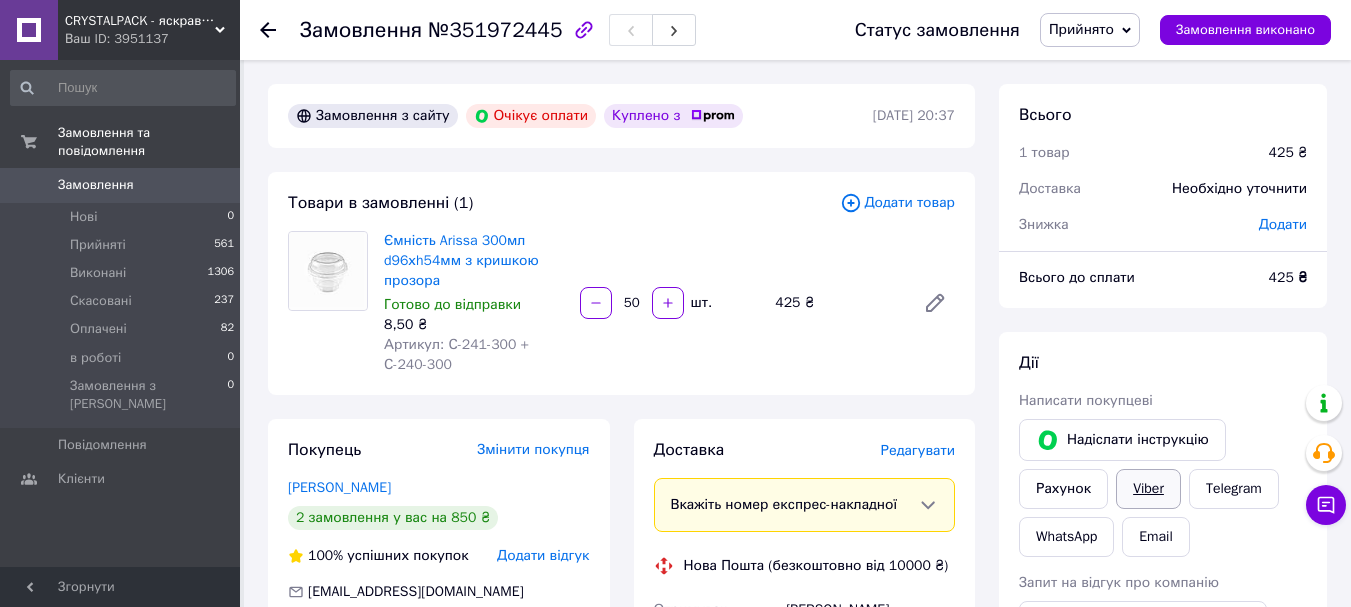 click on "Viber" at bounding box center (1148, 489) 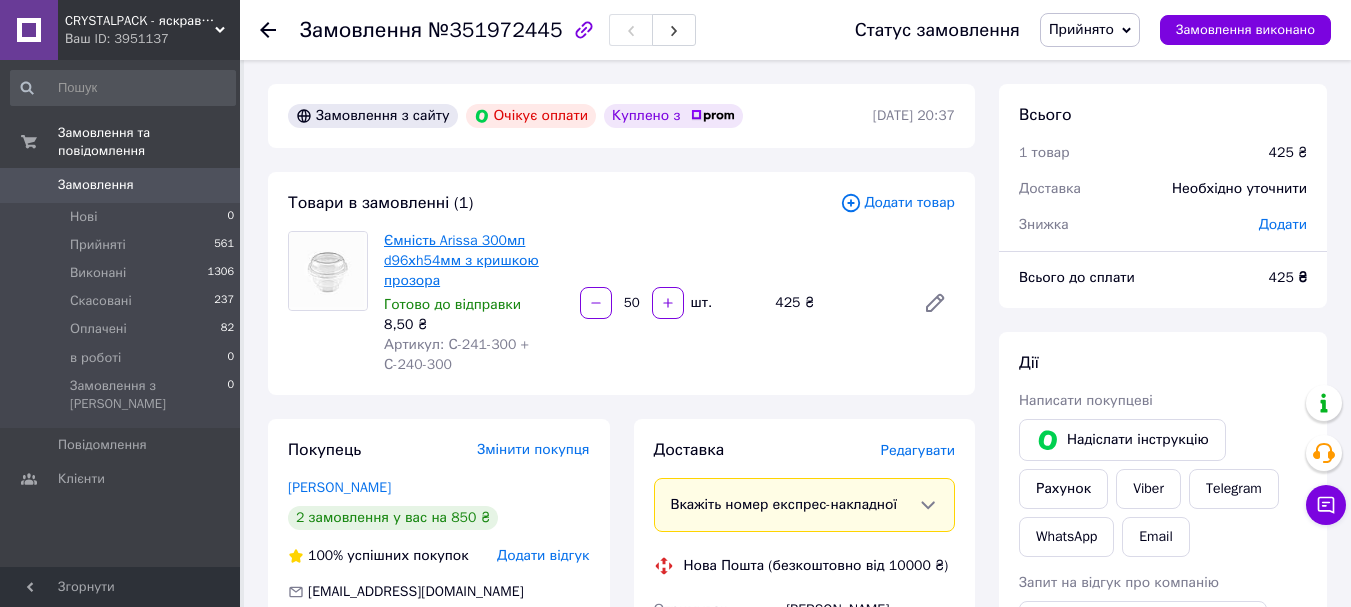 click on "Ємність Arissa 300мл d96хh54мм з кришкою прозора" at bounding box center (461, 260) 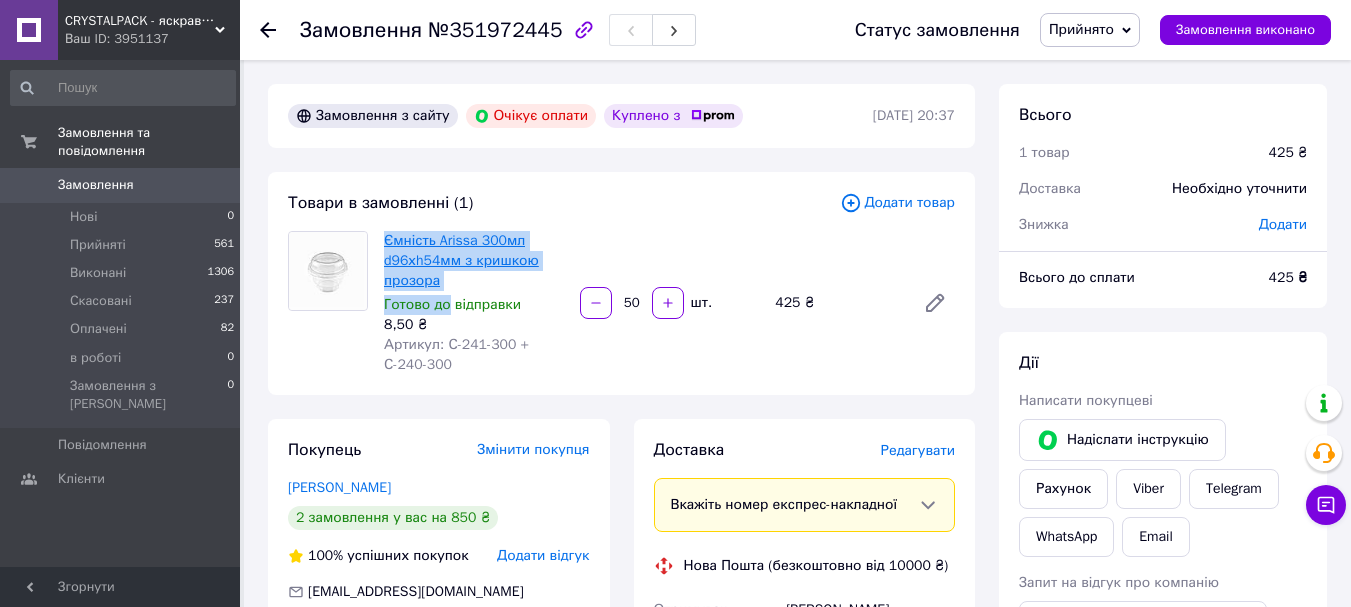 drag, startPoint x: 448, startPoint y: 298, endPoint x: 389, endPoint y: 245, distance: 79.30952 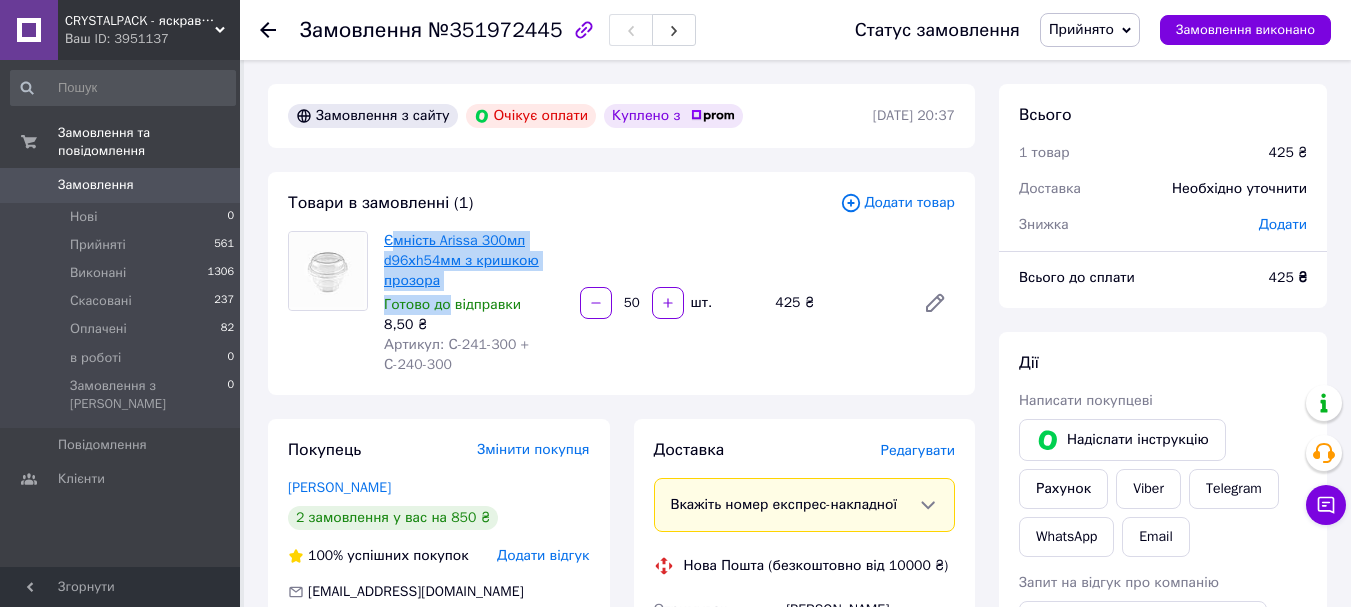 click on "Ємність Arissa 300мл d96хh54мм з кришкою прозора" at bounding box center [461, 260] 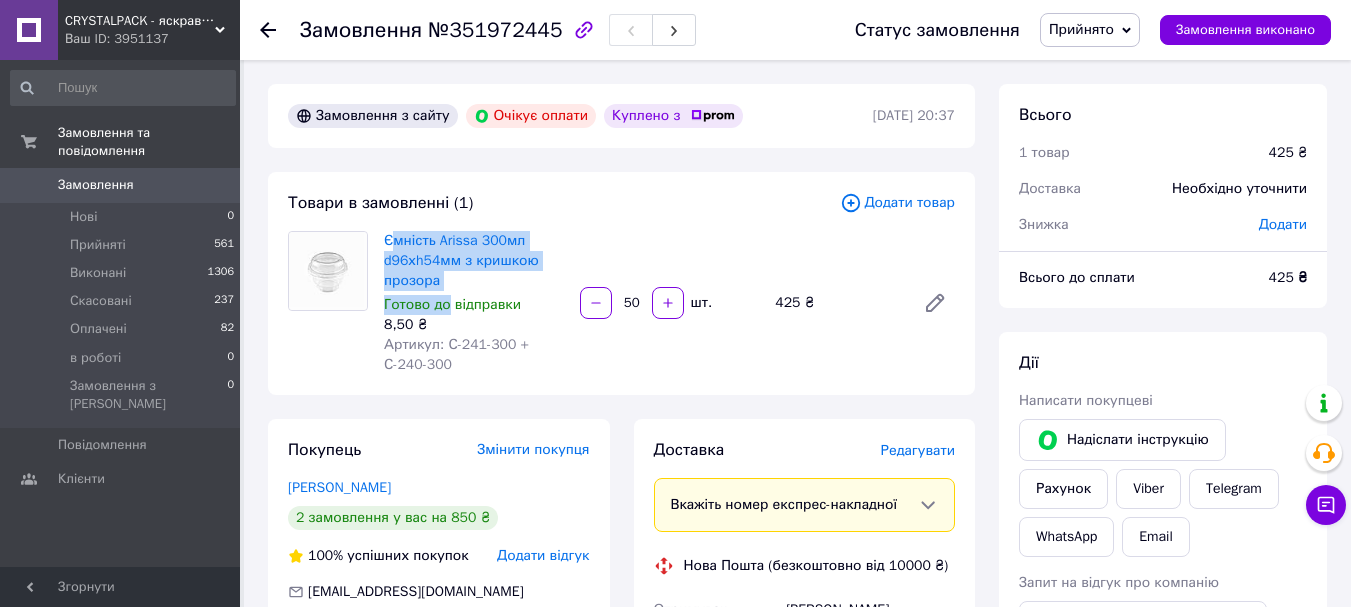 click on "Ємність Arissa 300мл d96хh54мм з кришкою прозора" at bounding box center (474, 261) 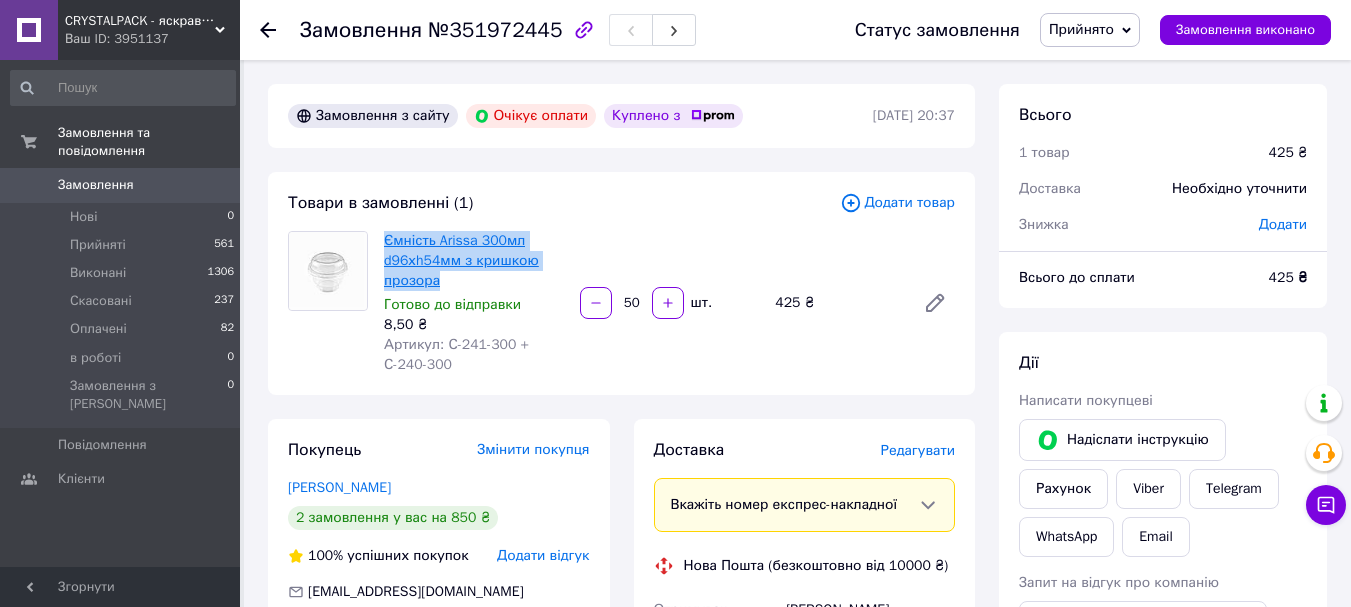 drag, startPoint x: 444, startPoint y: 280, endPoint x: 386, endPoint y: 243, distance: 68.7968 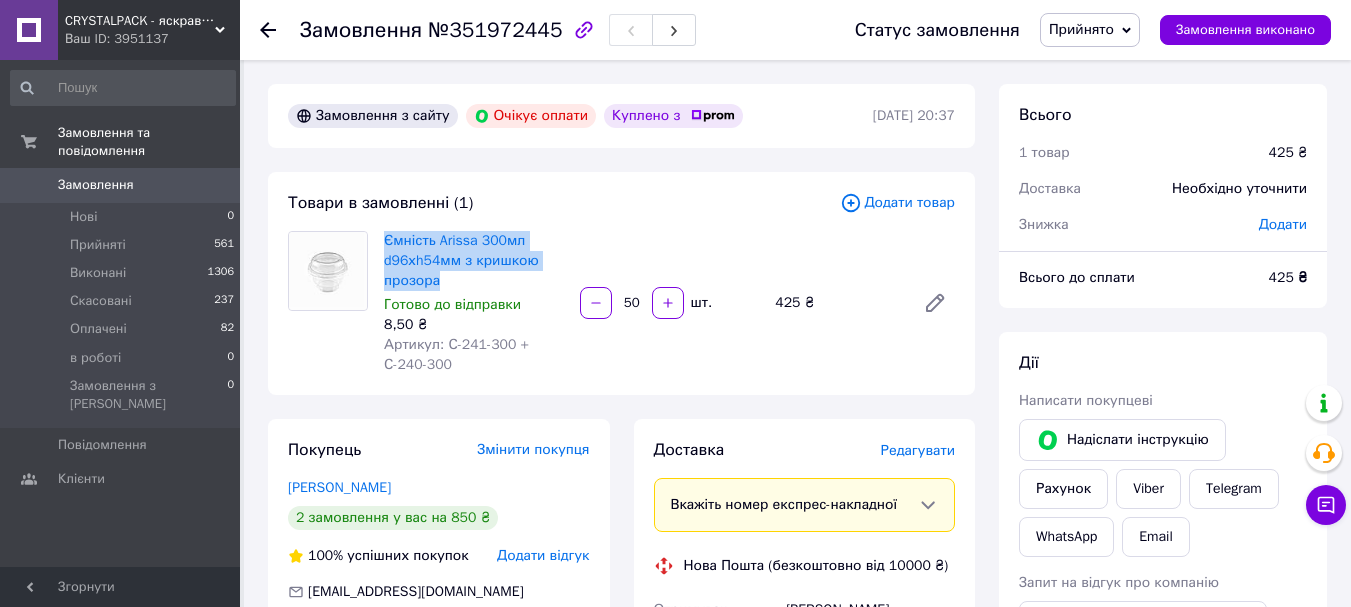 copy on "Ємність Arissa 300мл d96хh54мм з кришкою прозора" 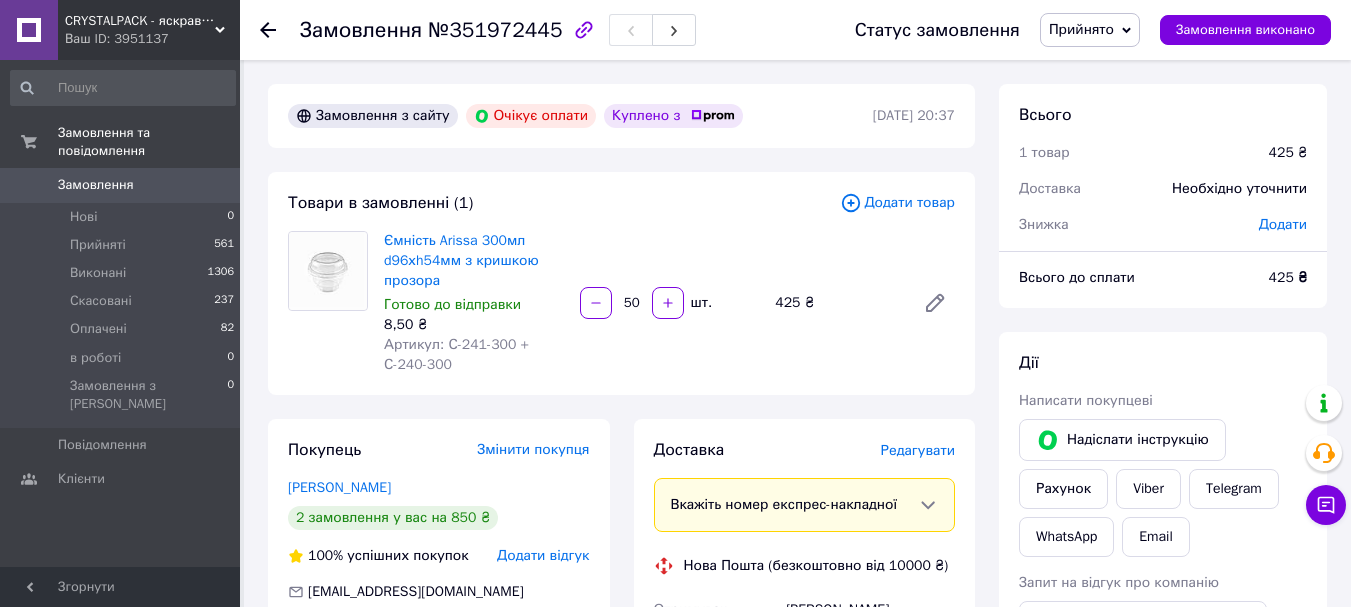 click on "Замовлення №351972445 Статус замовлення Прийнято Виконано Скасовано Оплачено в роботі Замовлення виконано" at bounding box center [795, 30] 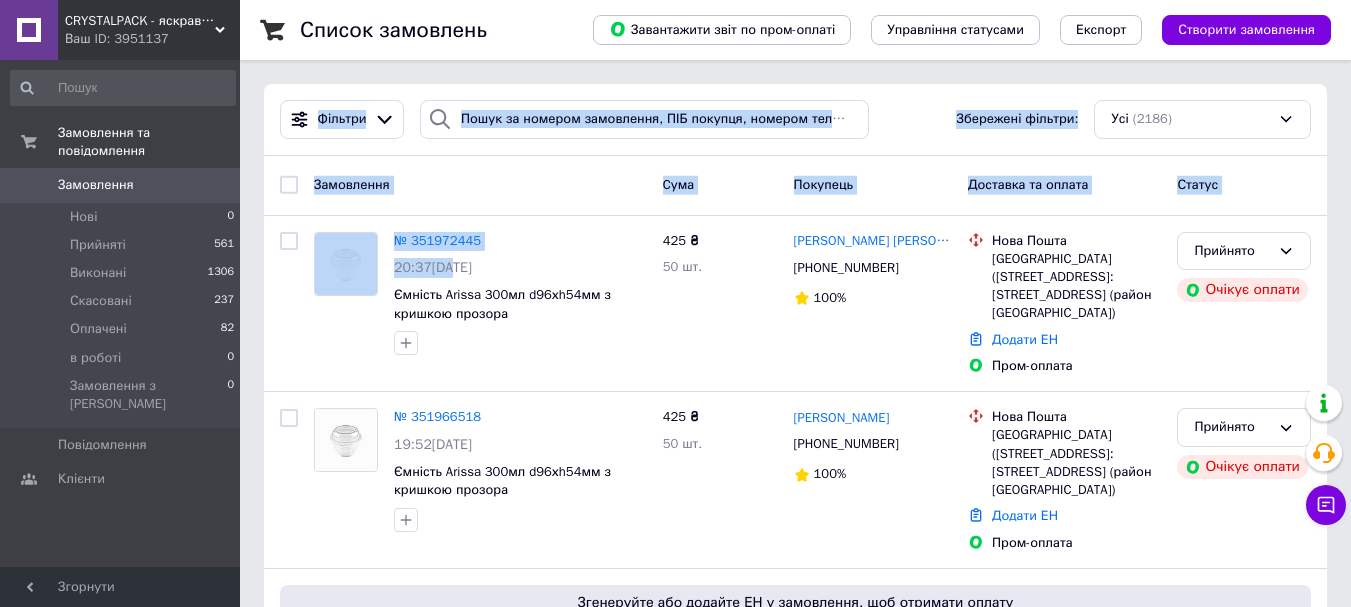drag, startPoint x: 441, startPoint y: 260, endPoint x: 613, endPoint y: -24, distance: 332.0241 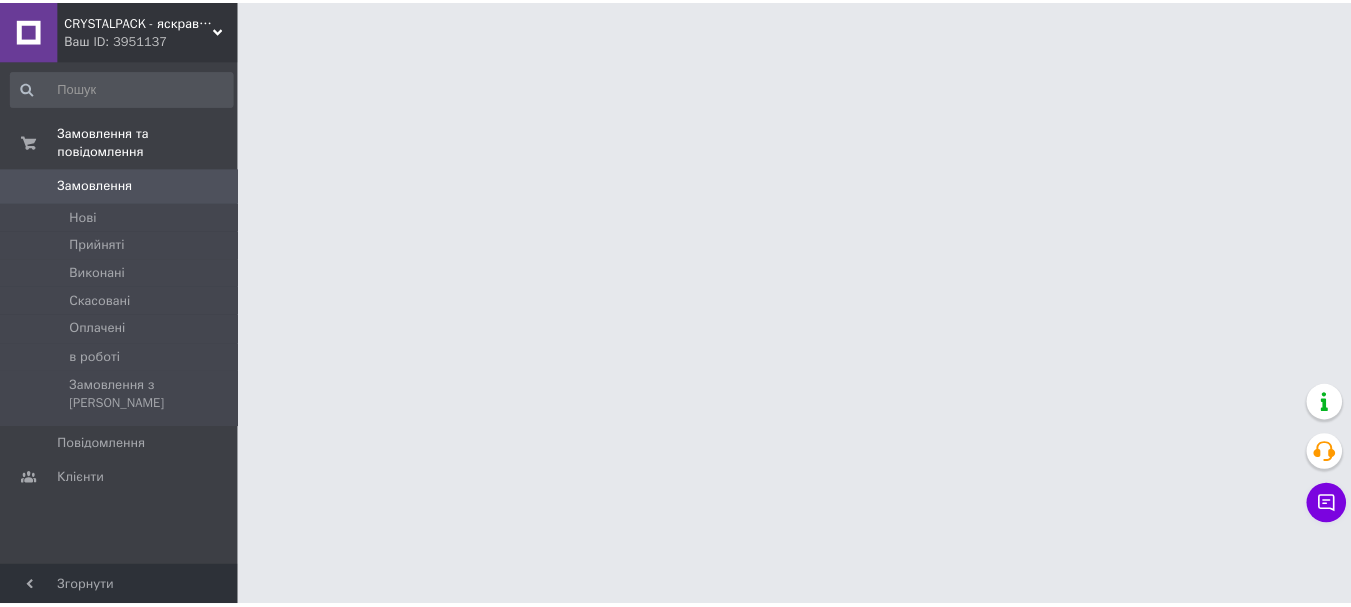 scroll, scrollTop: 0, scrollLeft: 0, axis: both 